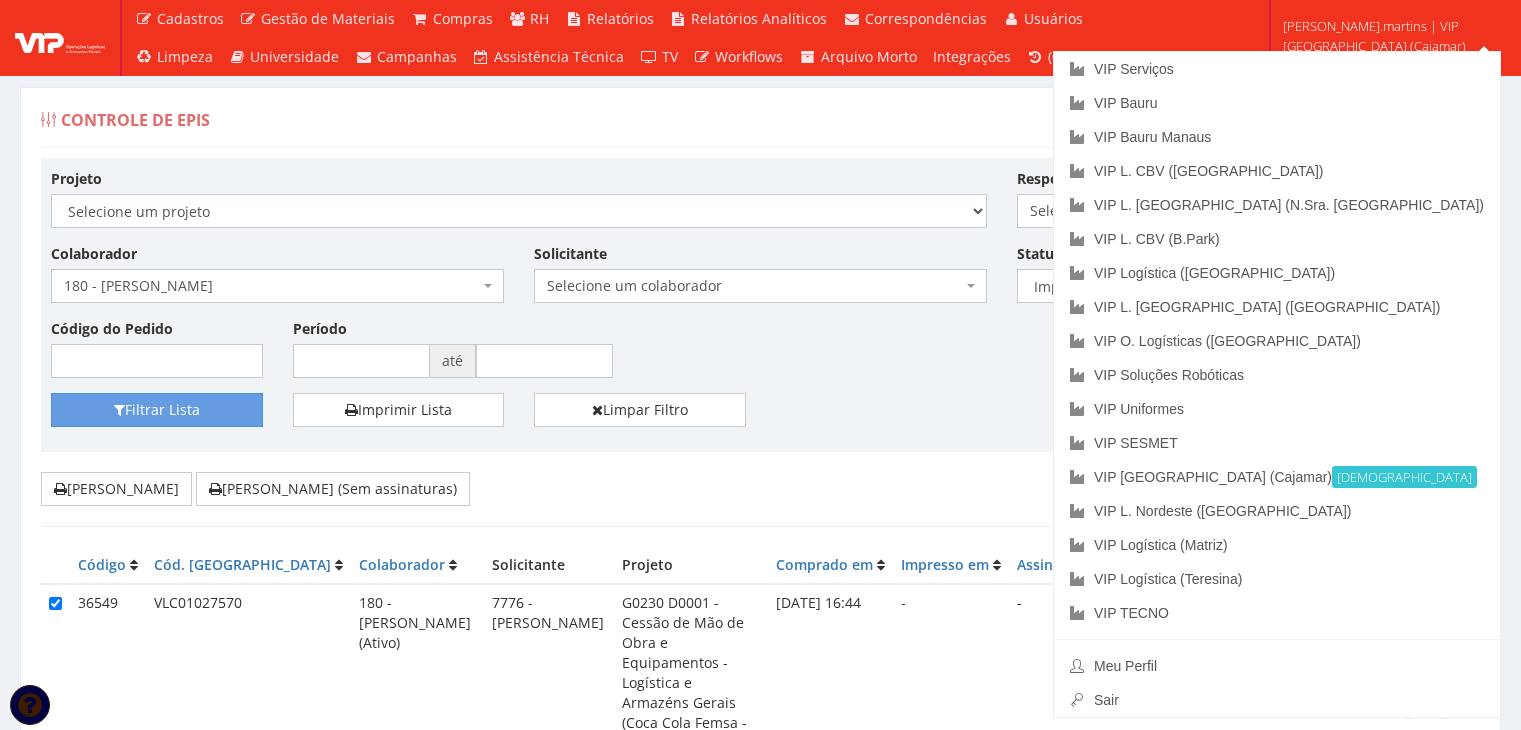 select on "2" 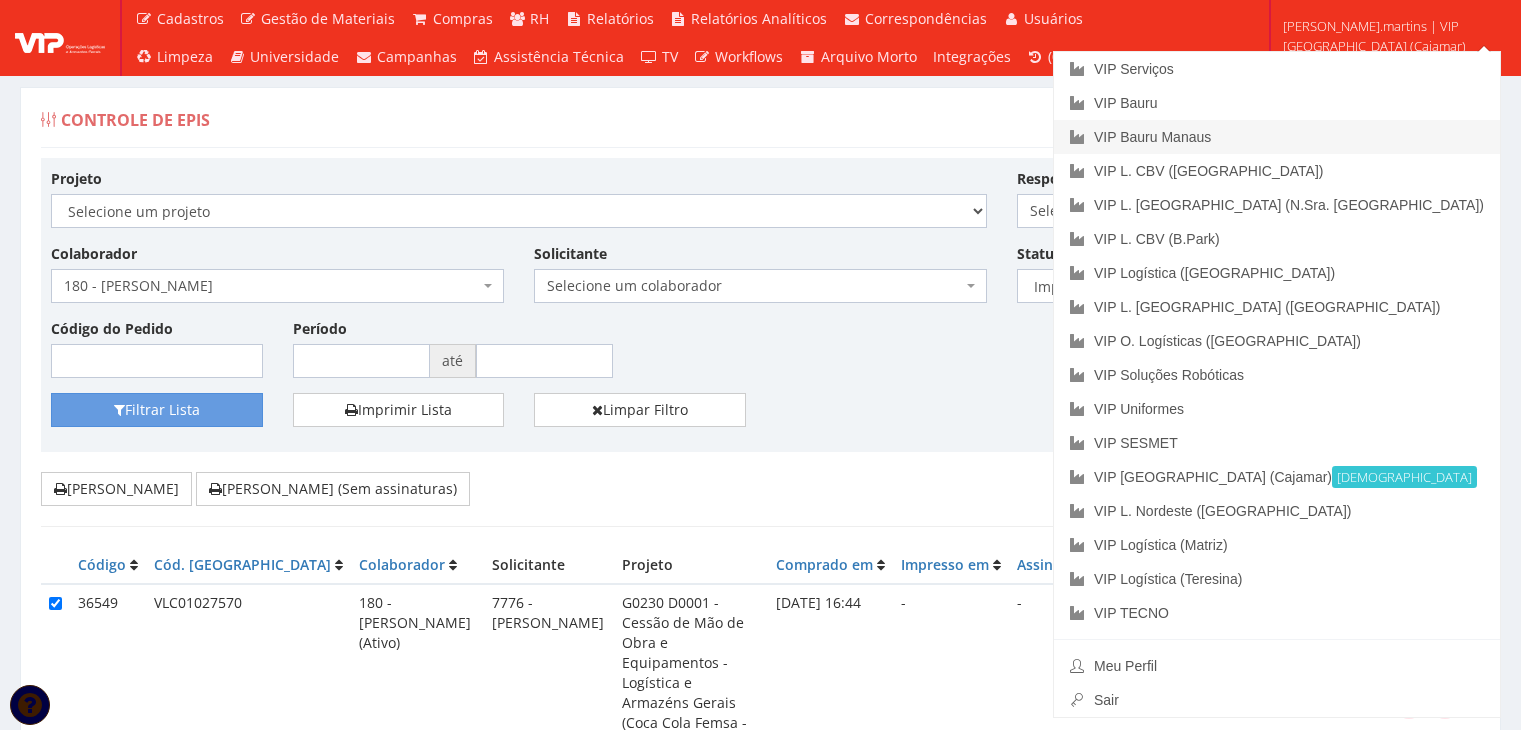 scroll, scrollTop: 266, scrollLeft: 0, axis: vertical 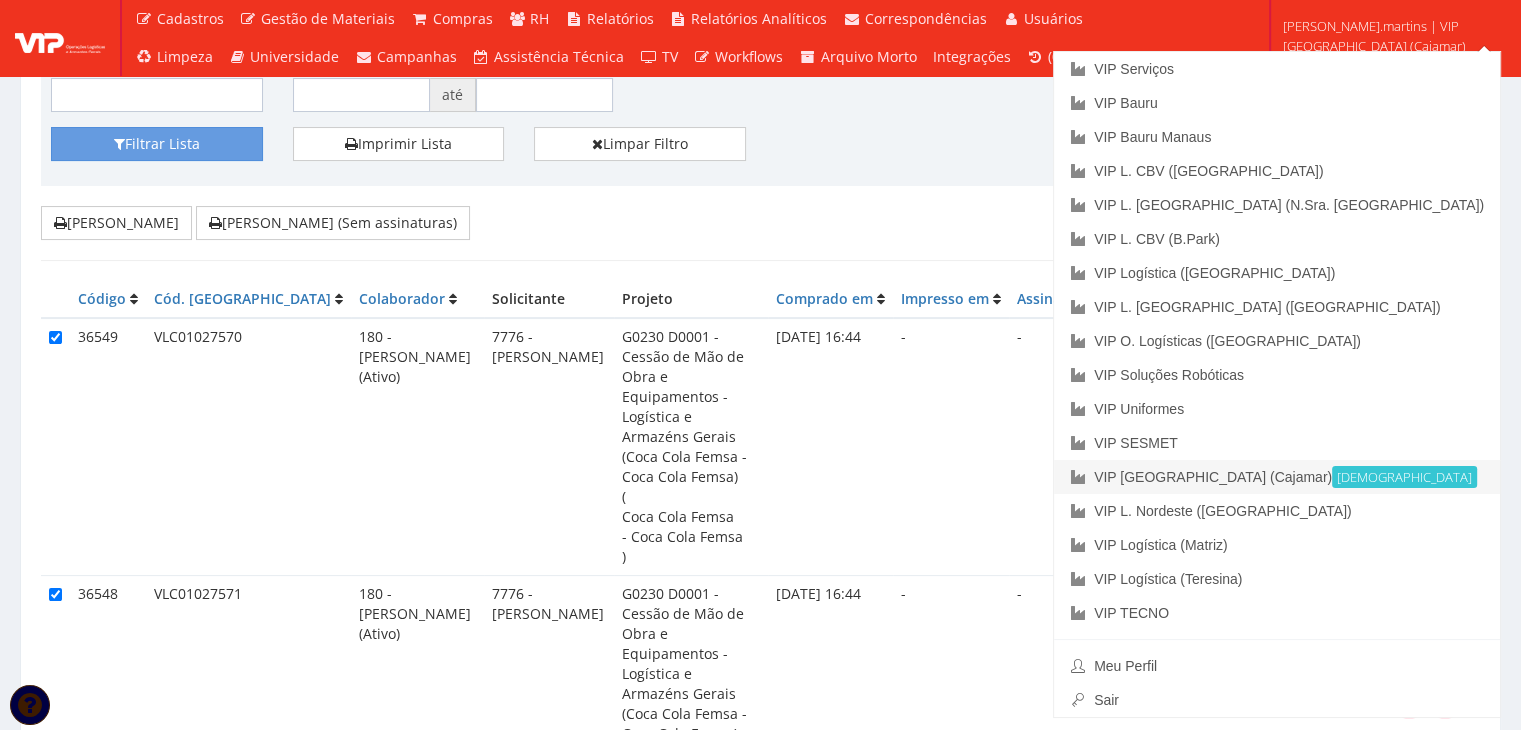 click on "VIP Brasil (Cajamar)
Ativa" at bounding box center (1277, 477) 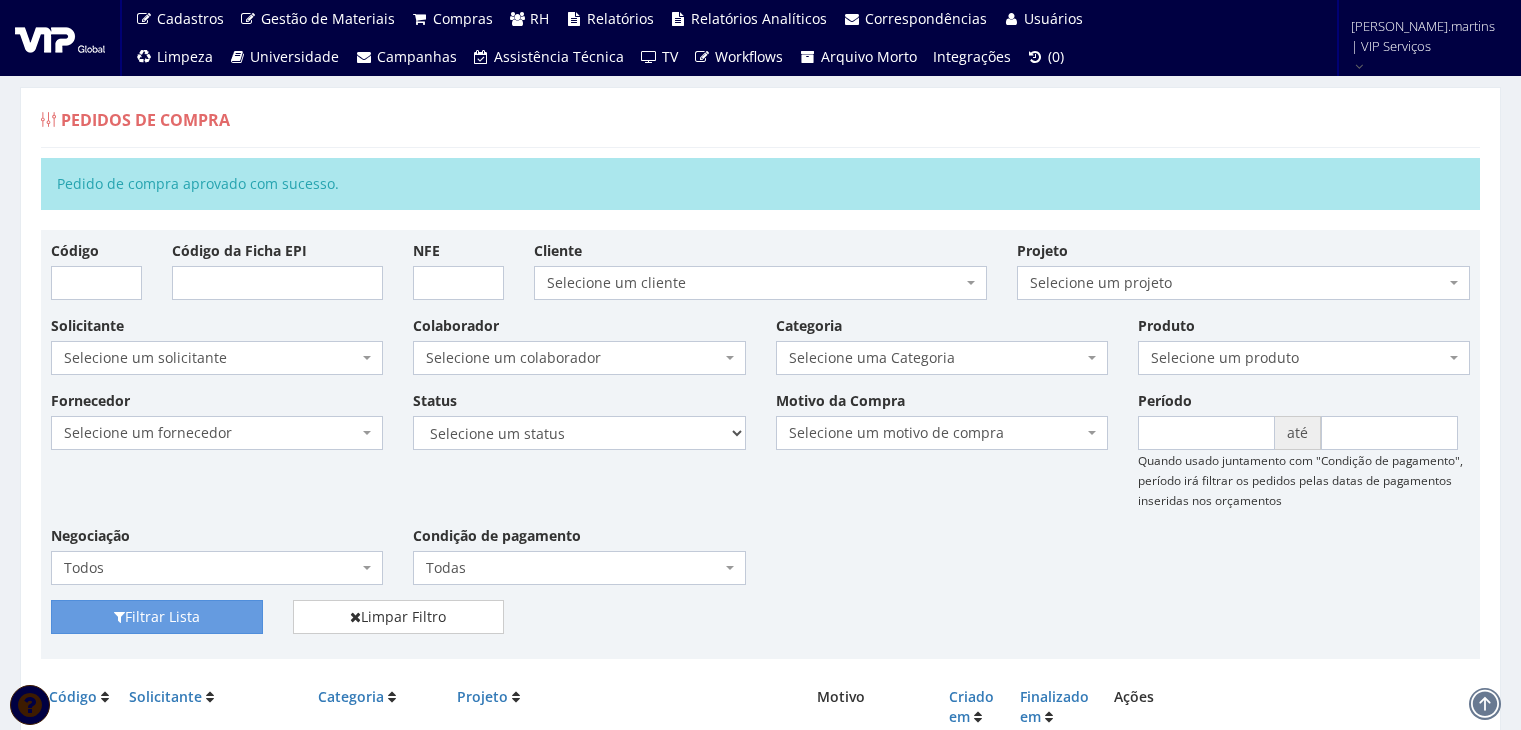 scroll, scrollTop: 0, scrollLeft: 0, axis: both 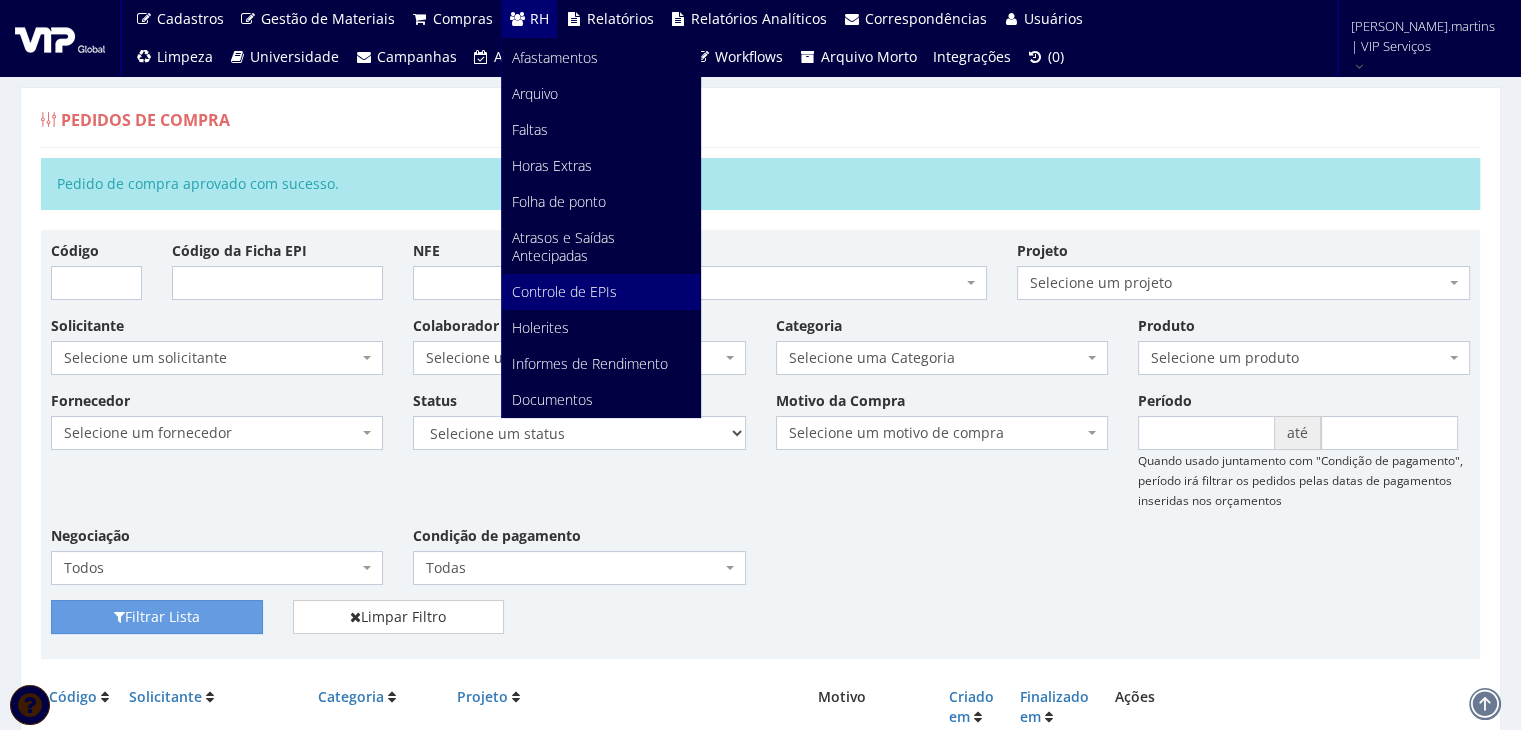 click on "Controle de EPIs" at bounding box center (564, 291) 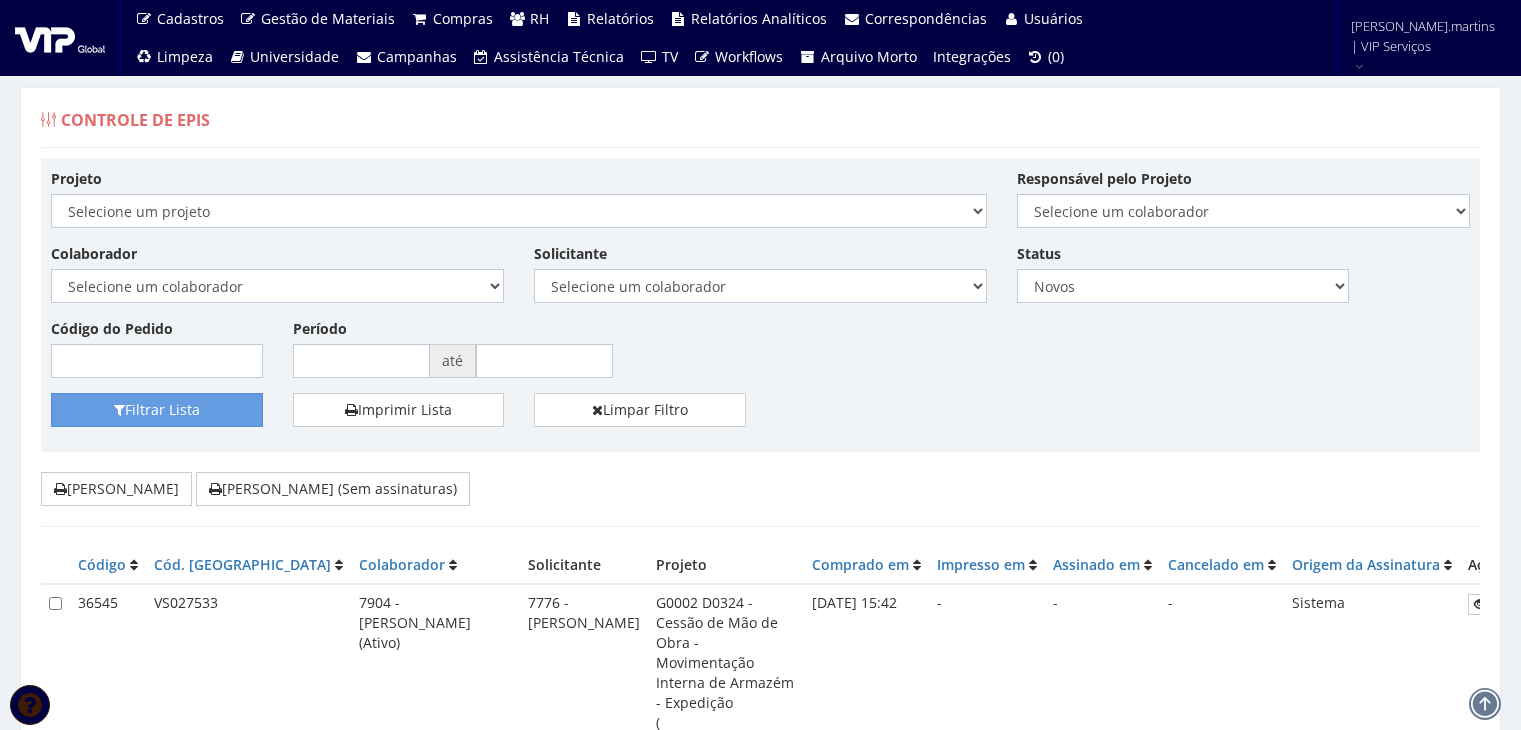 scroll, scrollTop: 0, scrollLeft: 0, axis: both 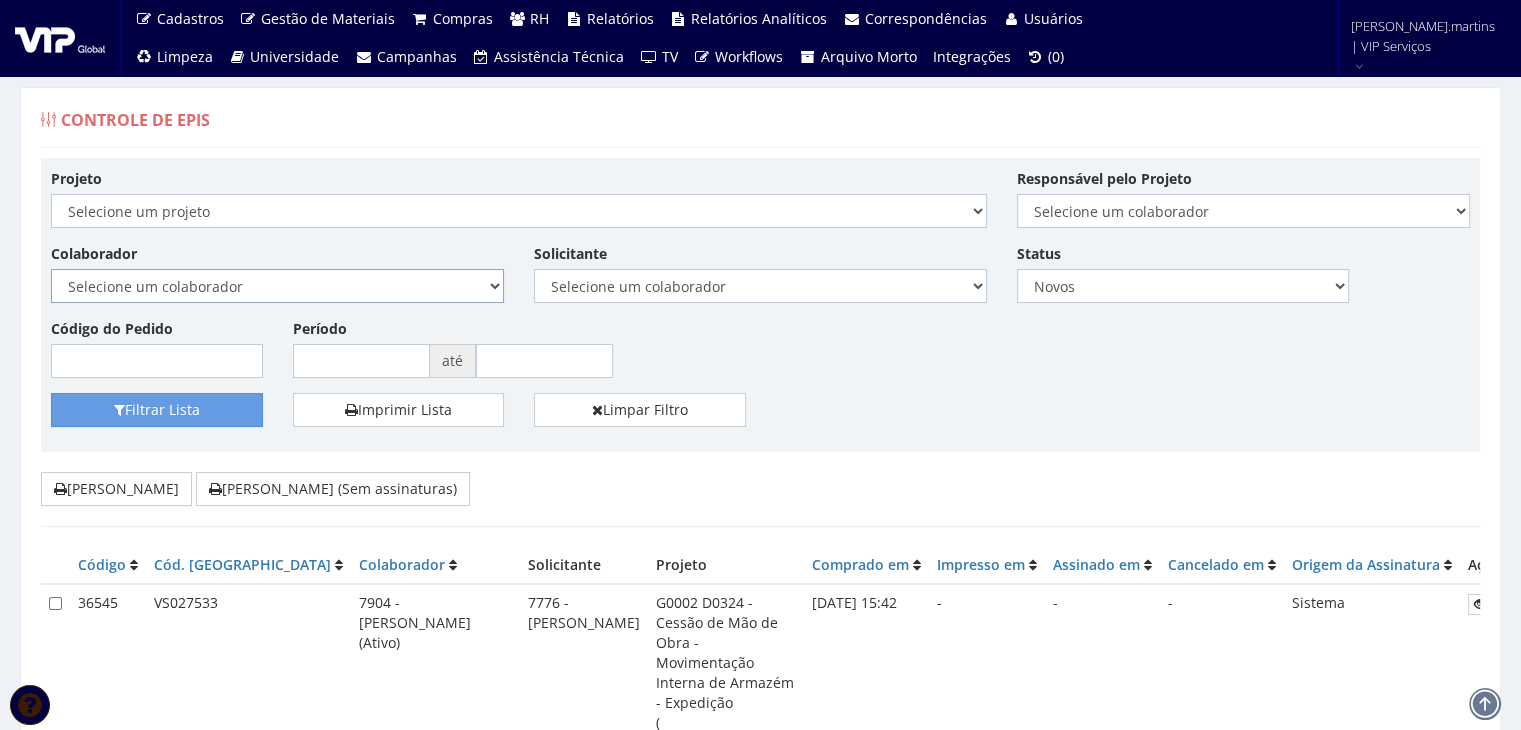 click on "Selecione um colaborador 7015/0 - ADEILTON LUIZ NETO 7054/0 - ADELIA SANTOS DA SILVA 8045 - ADEMILTON SANTOS SILVA 6517/0 - ADEMILTON SANTOS SILVA 7298/0 - ADILSON ALVES DOS SANTOS 7347/0 - ADILSON CESAR SANTANA 6995/0 - ADILSON LUCIANO GOES 6471/0 - ADILSON SALES DE LIMA 7528 - ADJAMES FERREIRA PINTO 6442/0 - ADMILSON RODRIGO ROQUE DE OLIVEIRA 6591/0 - ADONIAS CAMARGO 7026/0 - ADRIANA DOS SANTOS 7477 - ADRIANA FRAGA MIDON 8155 - ADRIANO DE FREITAS RODRIGUES 6638/0 - ADRIANO HENRIQUE CRUZ 7814 - ADRIANO SOUZA DOS ANJOS 6913/0 - ADRIANO SOUZA DOS ANJOS 7470 - ADRIEL RODRIGUES SANTOS 7109/0 - ADRIELE LAROCA PEREIRA 7960 - ADRYAN RIAN ALVES BATISTA 6426/0 - AGEU DA SILVA 6675/0 - AGMON GABRIEL LOUREDO ALVES 7537 - AILON BATISTA ARAUJO 6139/0 - AILTON CESAR DOS SANTOS PAIXÃO 6606/0 - AIRTON FERREIRA DOS SANTOS 6427/0 - ALAN DA SILVEIRA LEME 7130/0 - ALAN EDUARDO NEVES 7938 - ALAN SOARES DOS ANJOS 7600 - ALAN SOARES DOS ANJOS 7824 - ALBERTO DE SOUZA FERREIRA 6997/0 - ALBERTO PACHECO DE CAMPOS 7819 - ALLAN PRATES" at bounding box center [277, 286] 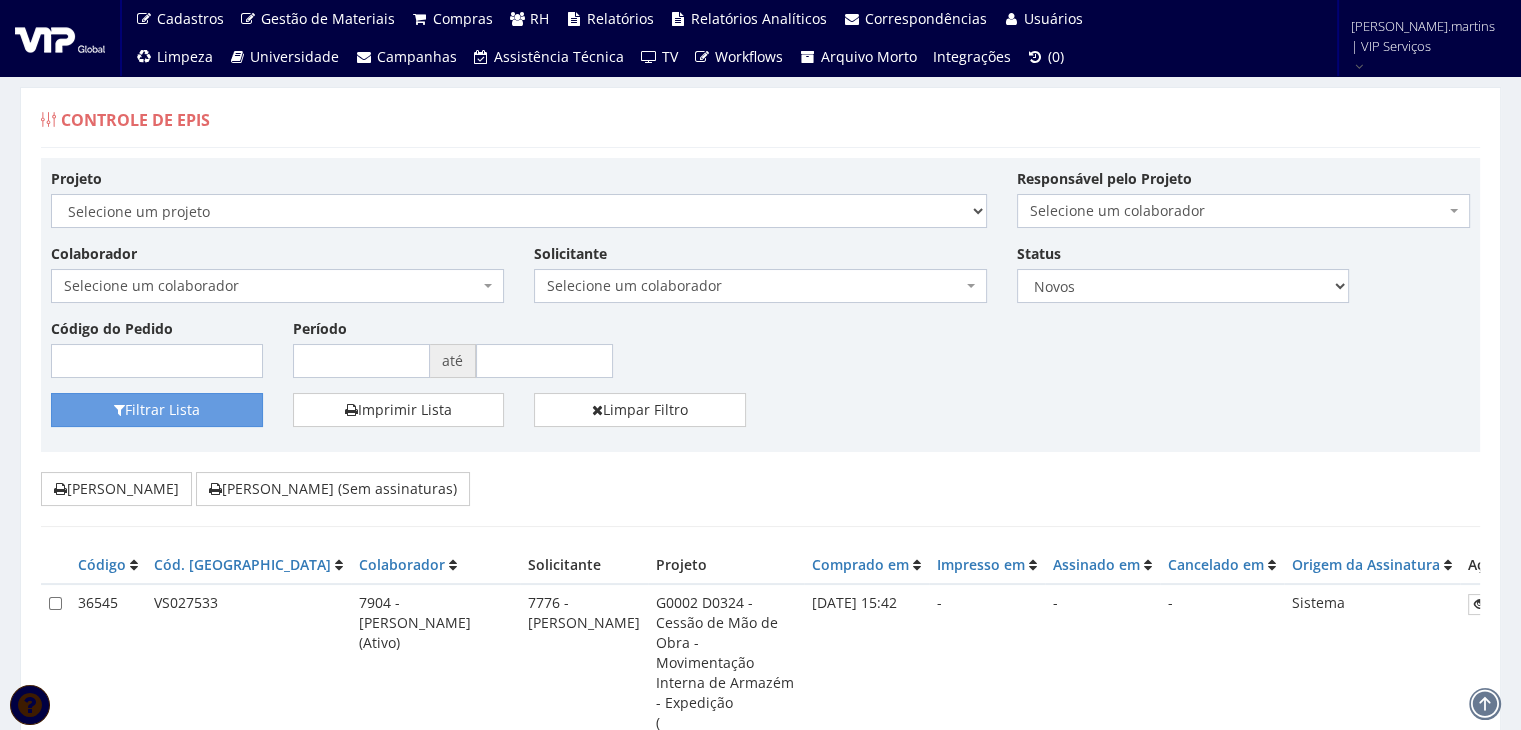 click on "Projeto
Selecione um projeto G0217 D0217 - Cessão de Mão de Obra - Contrato Conferente - Ball ( Ball Embalagens - ENGARRAFAMENTO PITU LTDA ) - Vitória de Santo Antão/PE G0218 D0218 - Cessão de Mão de Obra - Contrato Conferente - Ball ( Ball Embalagens - INAB ) - Toledo/PR G0047 D0000 - Cessão de Mão de Obra - Limpeza e Conservação ( RCHLO Marília ) - Marília/SP G0046 D0000 - Cessão de Mão de Obra - Limpeza e Conservação ( RCHLO Centro ) - Bauru/SP G0045 D0000 - Cessão de Mão de Obra - Limpeza e Conservação ( RCHLO Boulevard Shopping ) - Bauru/SP G0044 D0000 - Cessão de Mão de Obra - Limpeza e Conservação ( Maia Call Center ) - Bauru/SP G0043 D0000 - Cessão de Mão de Obra - Limpeza e Conservação ( Kastro Soluções ) - Bauru/SP G0041 D0000 - Cessão de Mão de Obra - Limpeza e Conservação ( Brinks Transporte de Valores ) - Bauru/SP G0039 D0000 - Cessão de Mão de Obra - Limpeza e Conservação ( 8RGM Intermediações de Negócios ) - Bauru/SP" at bounding box center (760, 280) 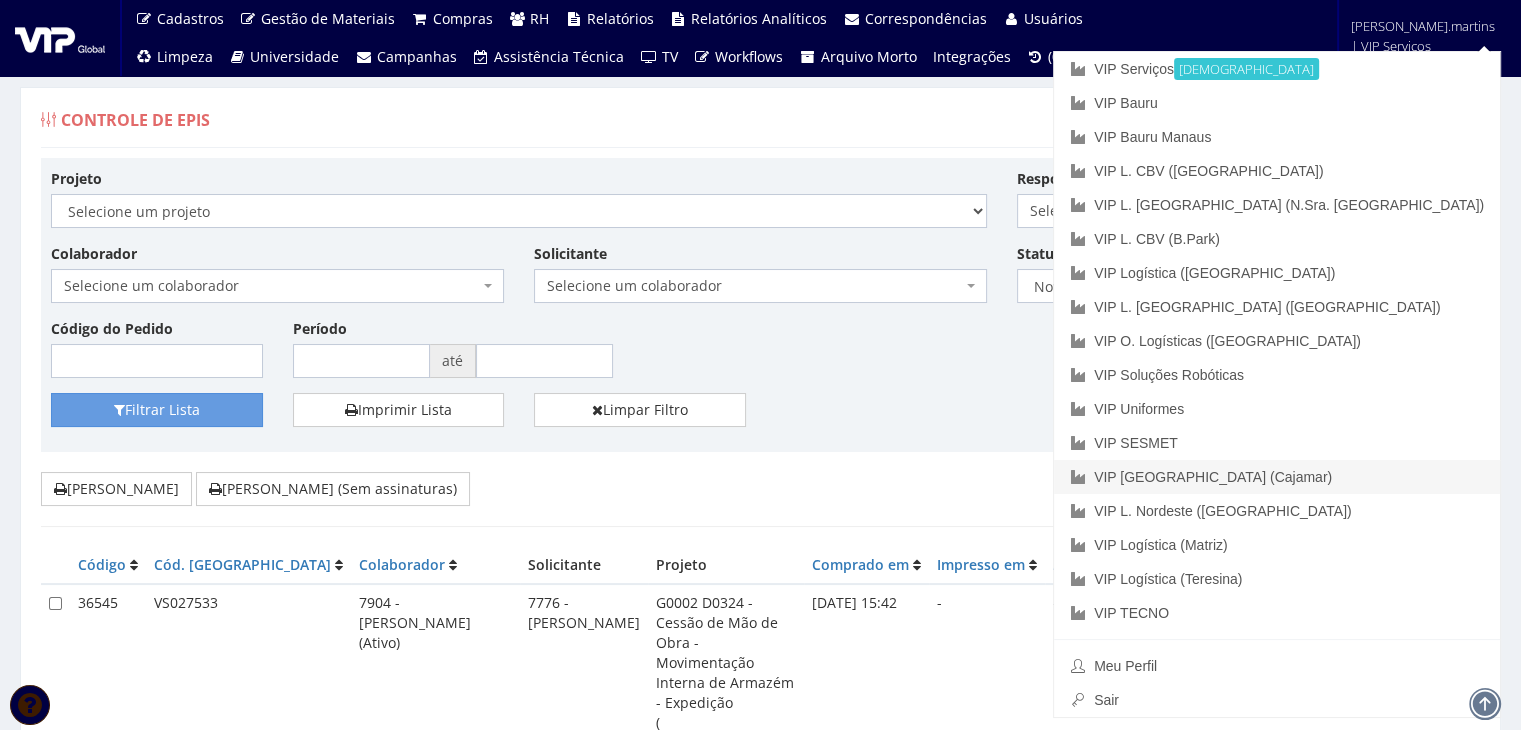 click on "VIP [GEOGRAPHIC_DATA] (Cajamar)" at bounding box center [1277, 477] 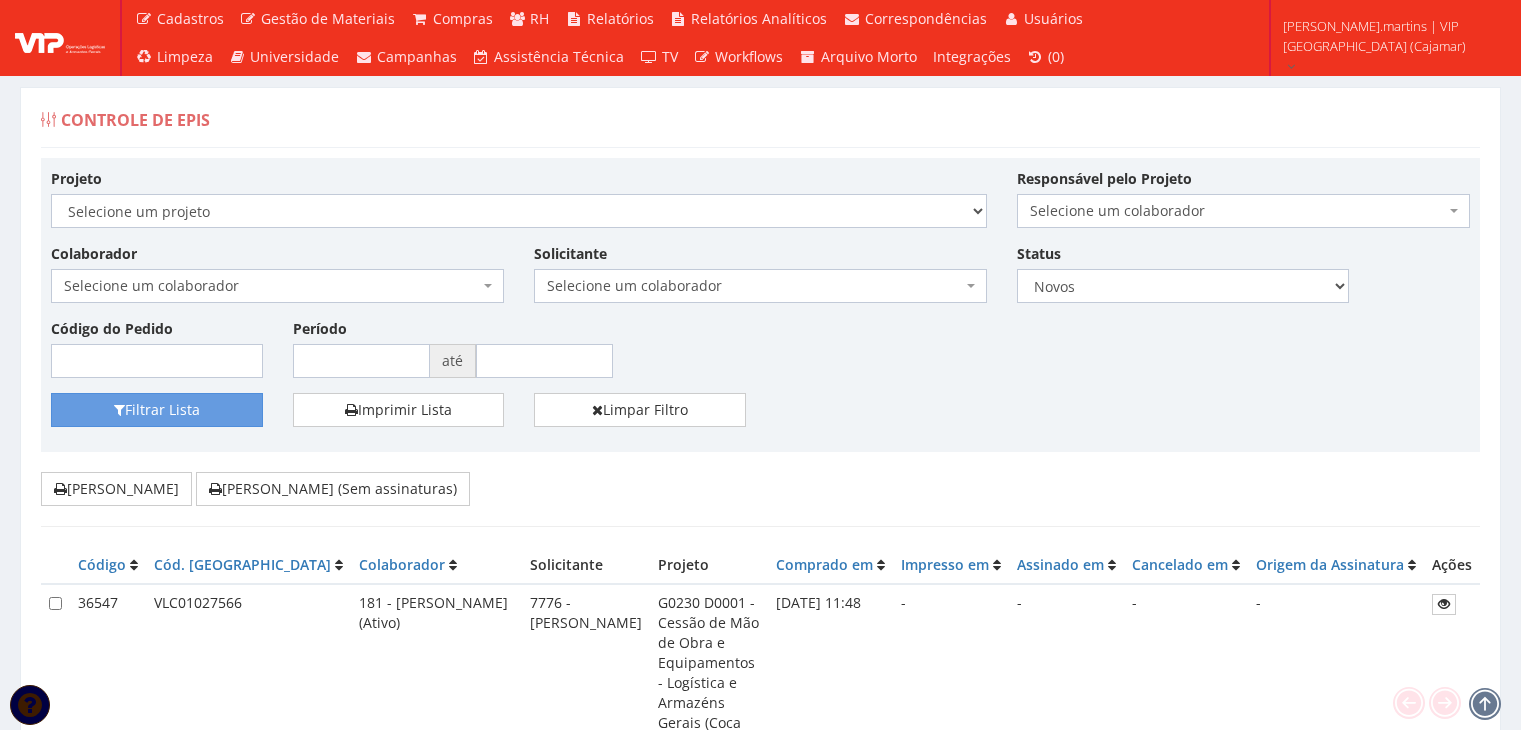 scroll, scrollTop: 0, scrollLeft: 0, axis: both 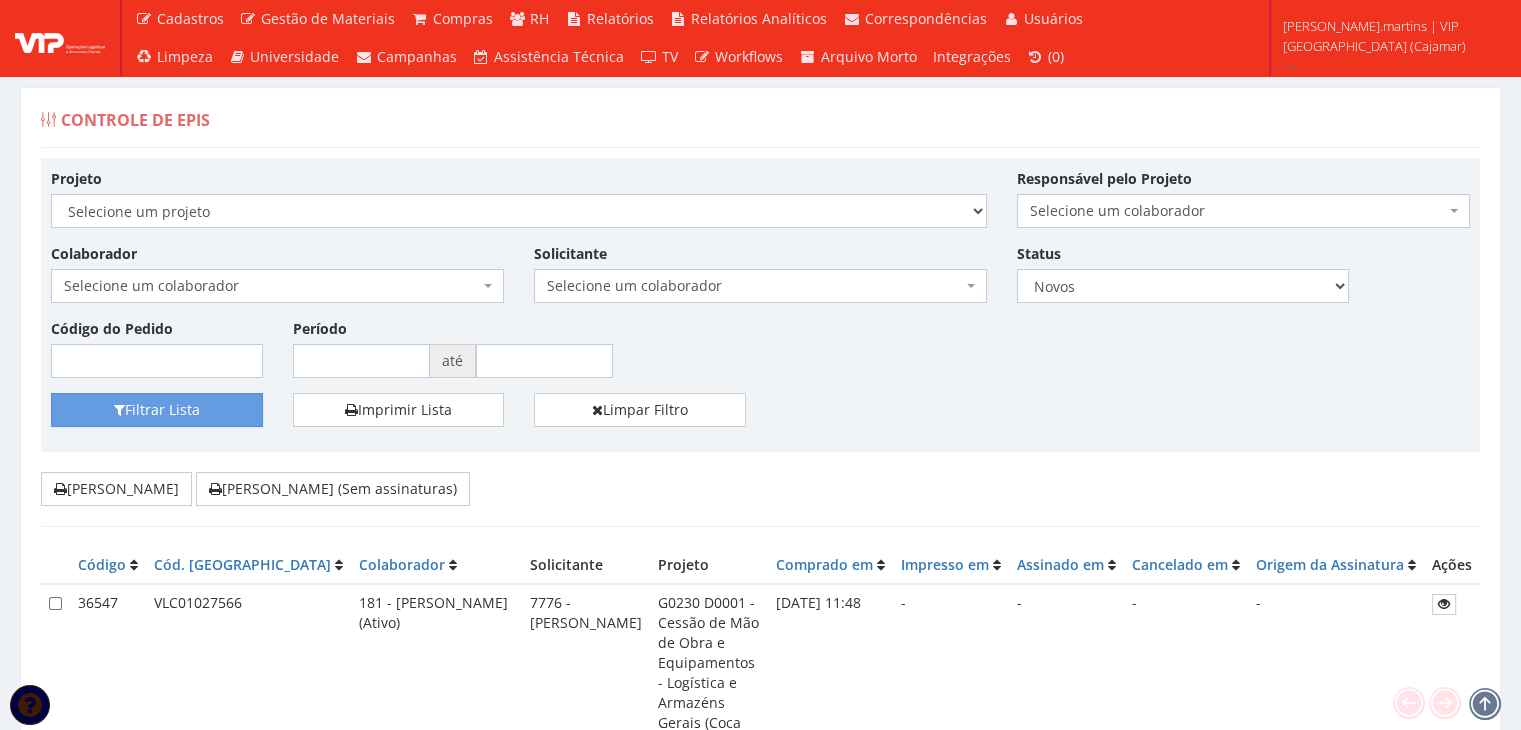 click on "Selecione um colaborador" at bounding box center [271, 286] 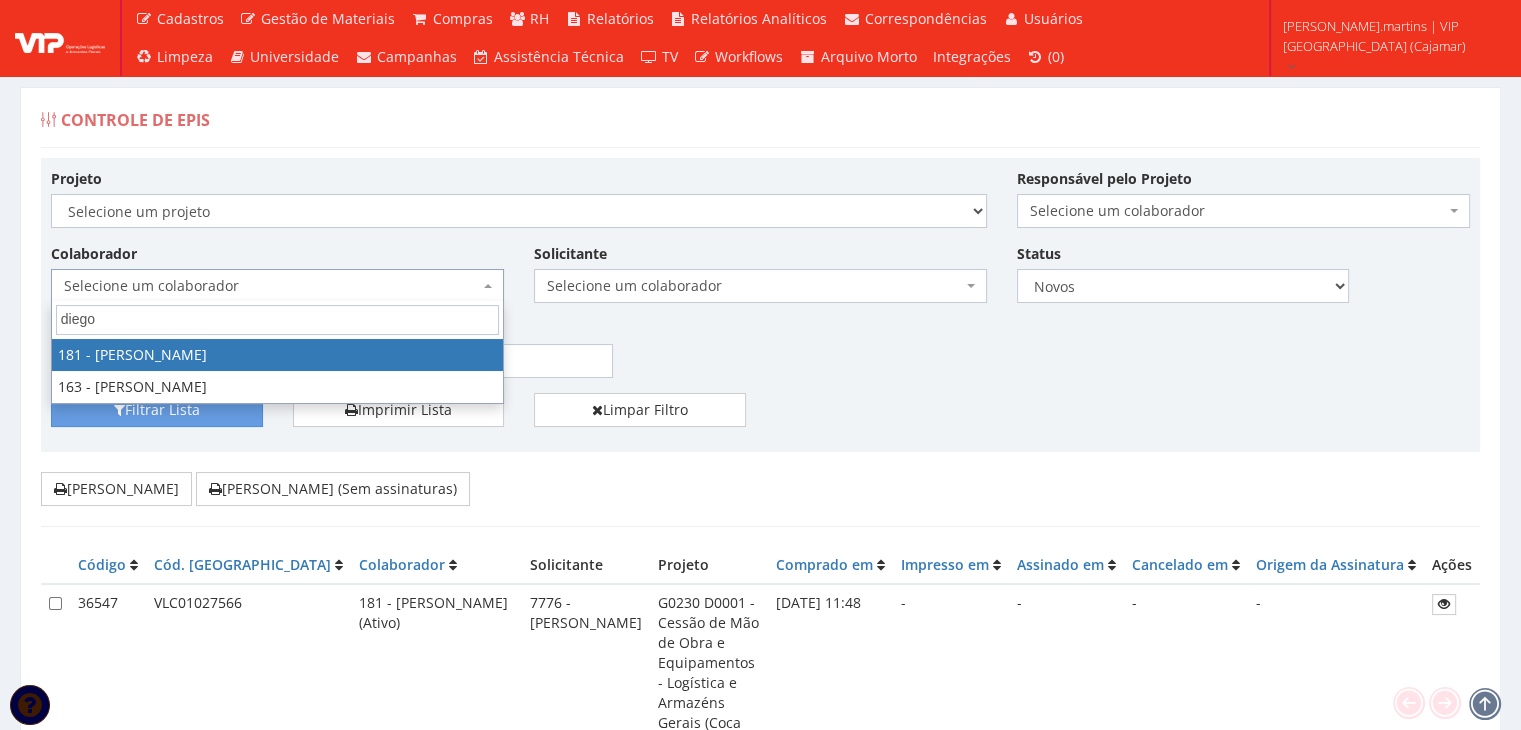 type on "diego" 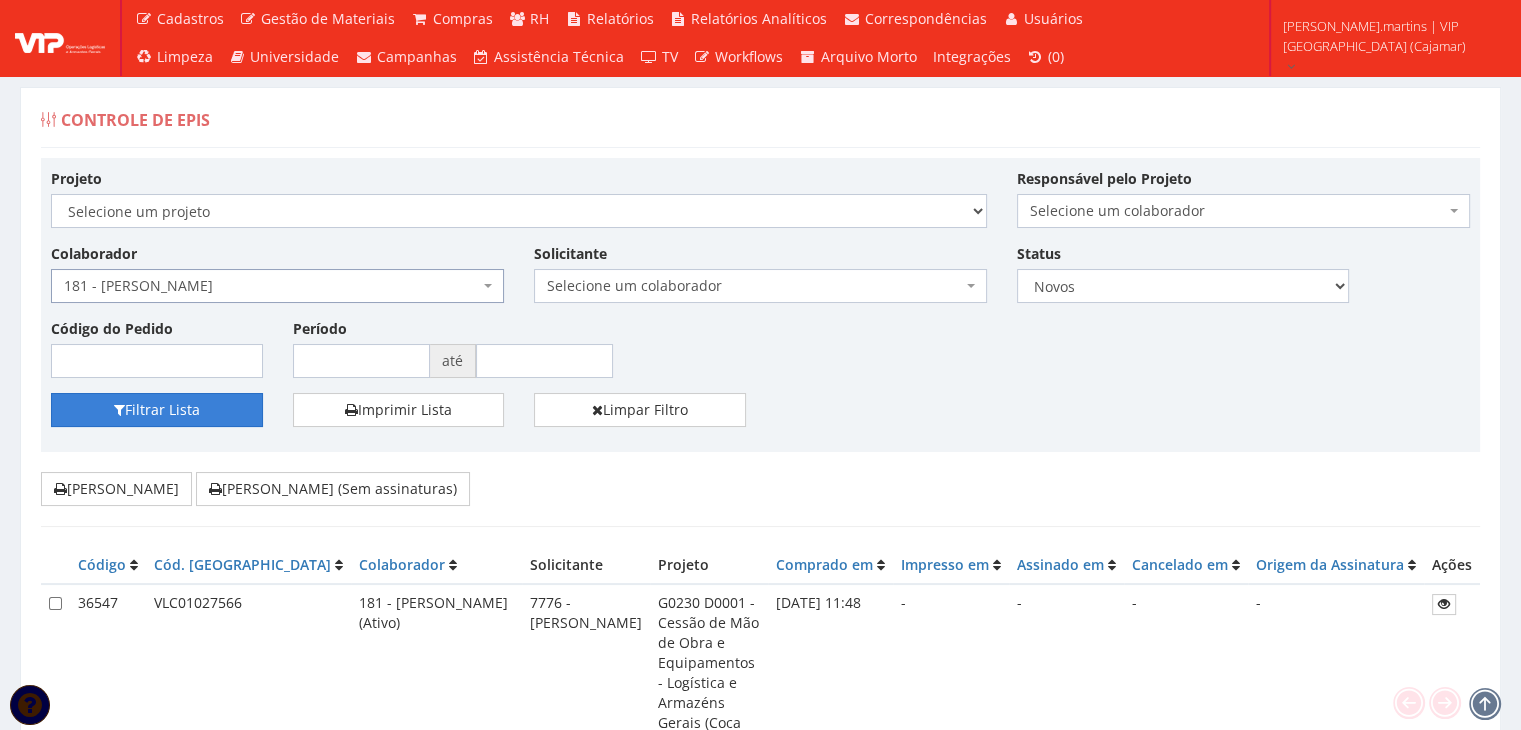 click on "Filtrar Lista" at bounding box center (157, 410) 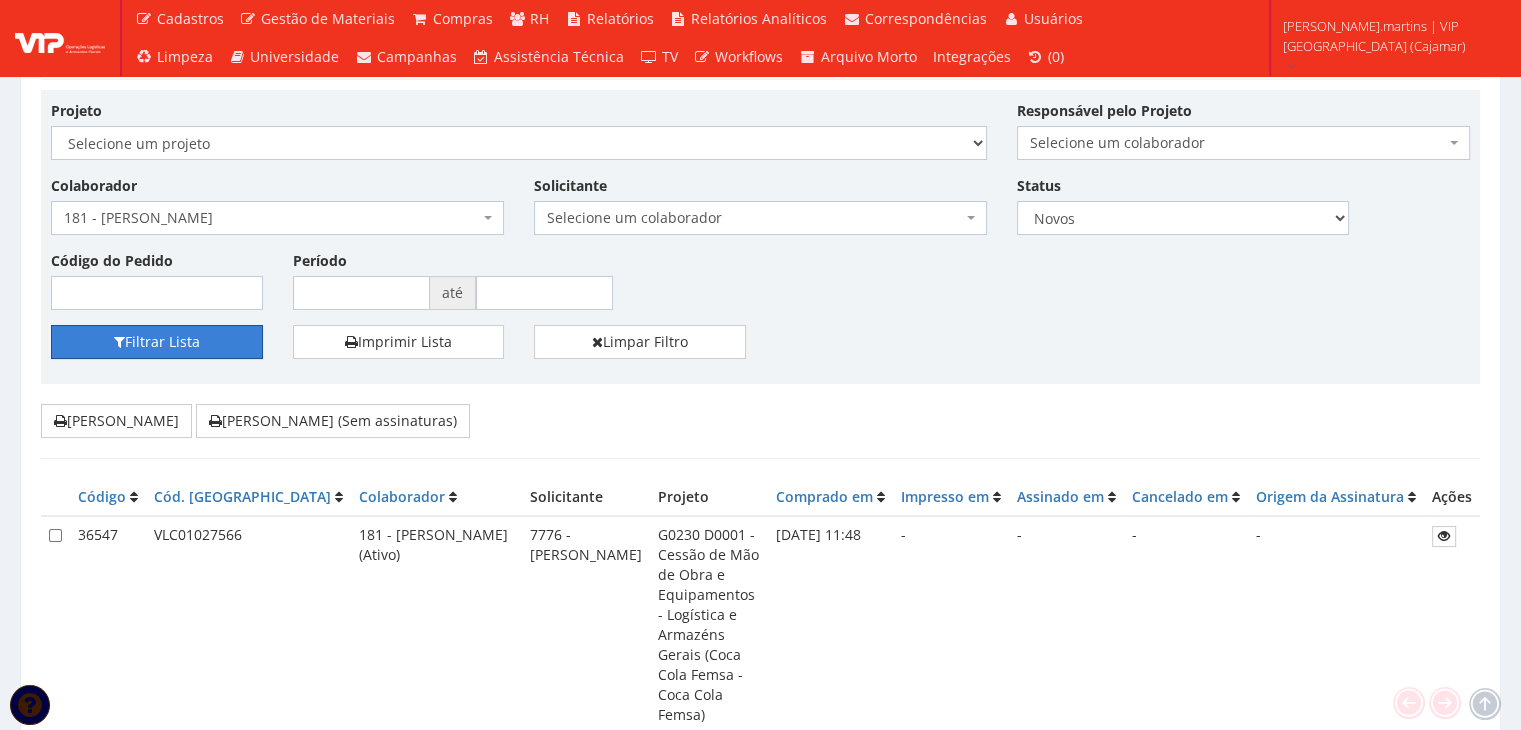 scroll, scrollTop: 266, scrollLeft: 0, axis: vertical 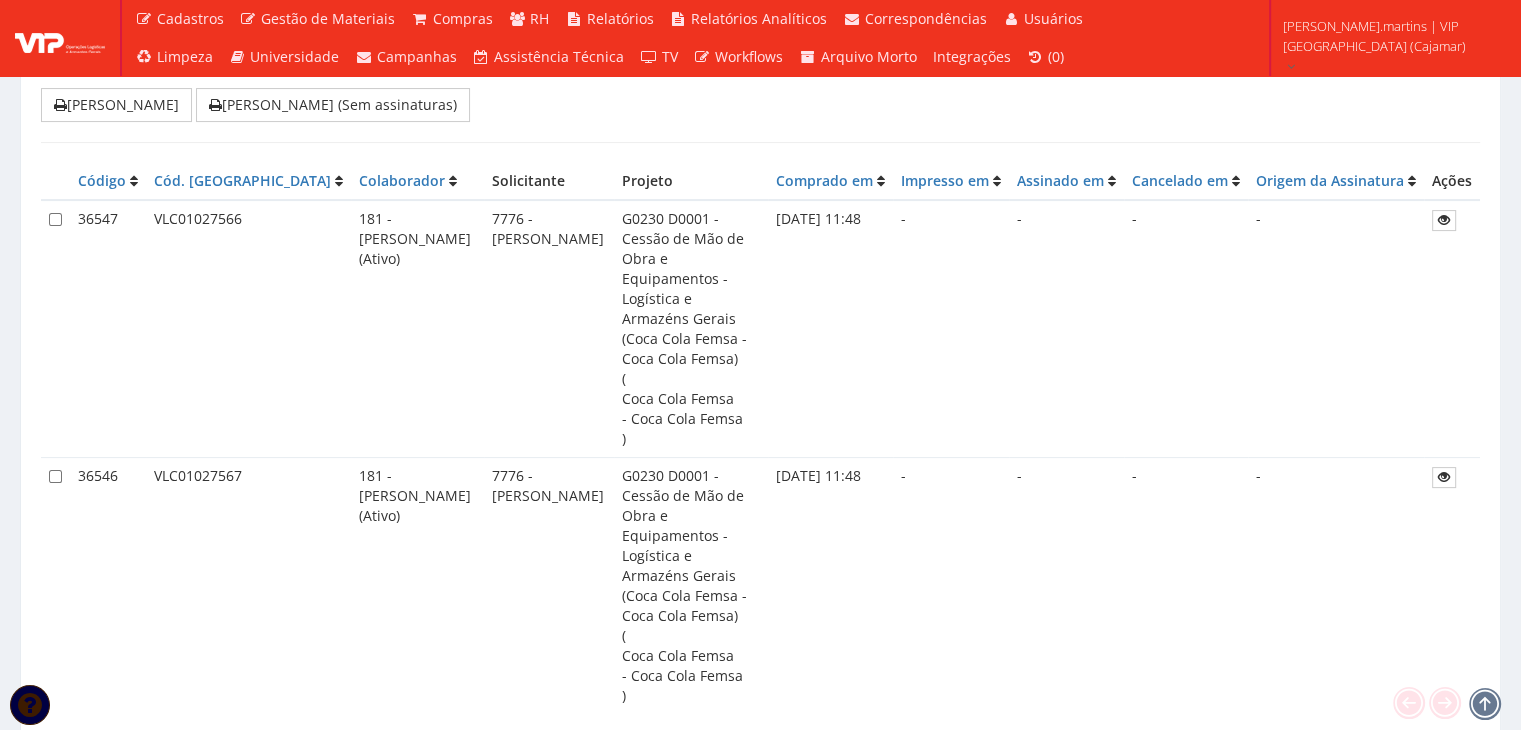 click at bounding box center [55, 586] 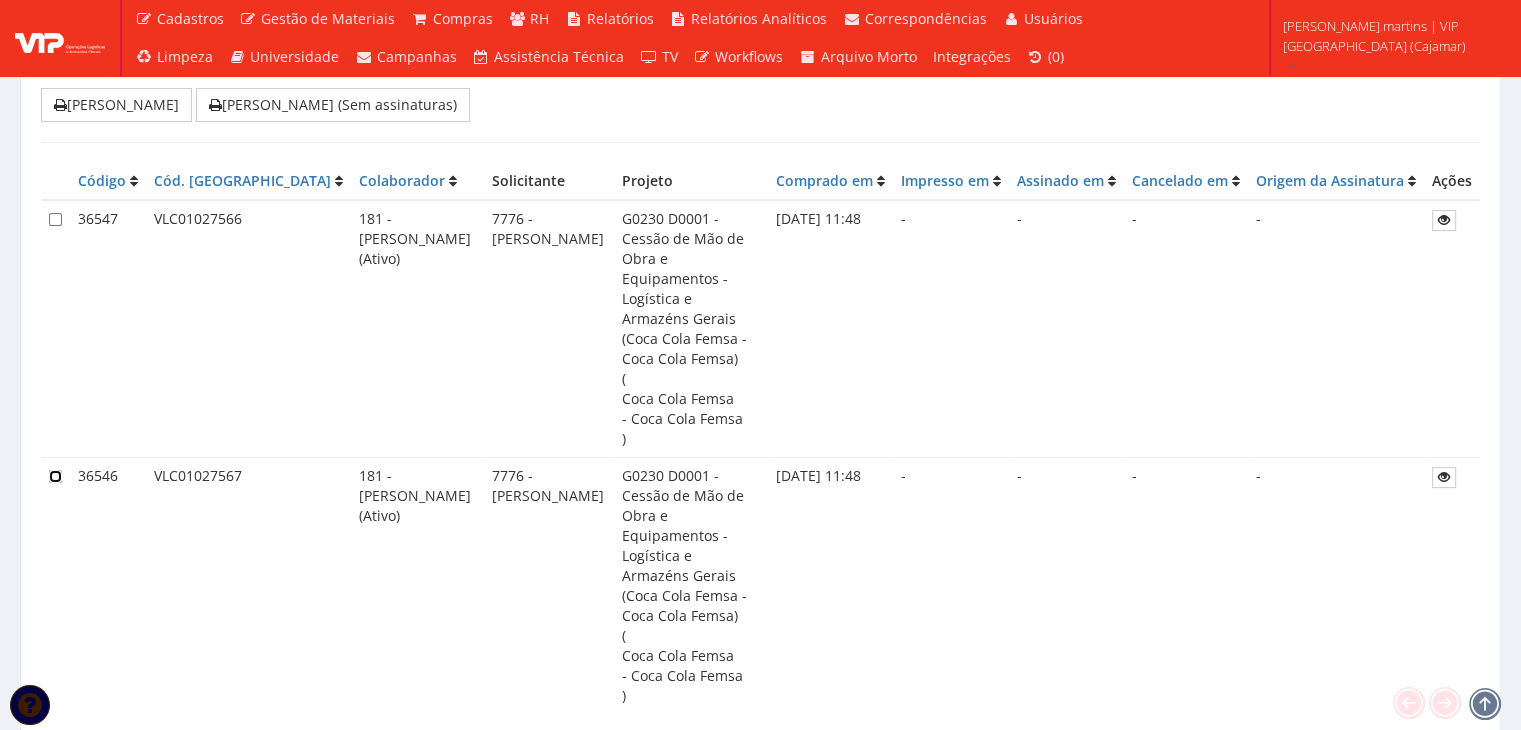 click at bounding box center [55, 476] 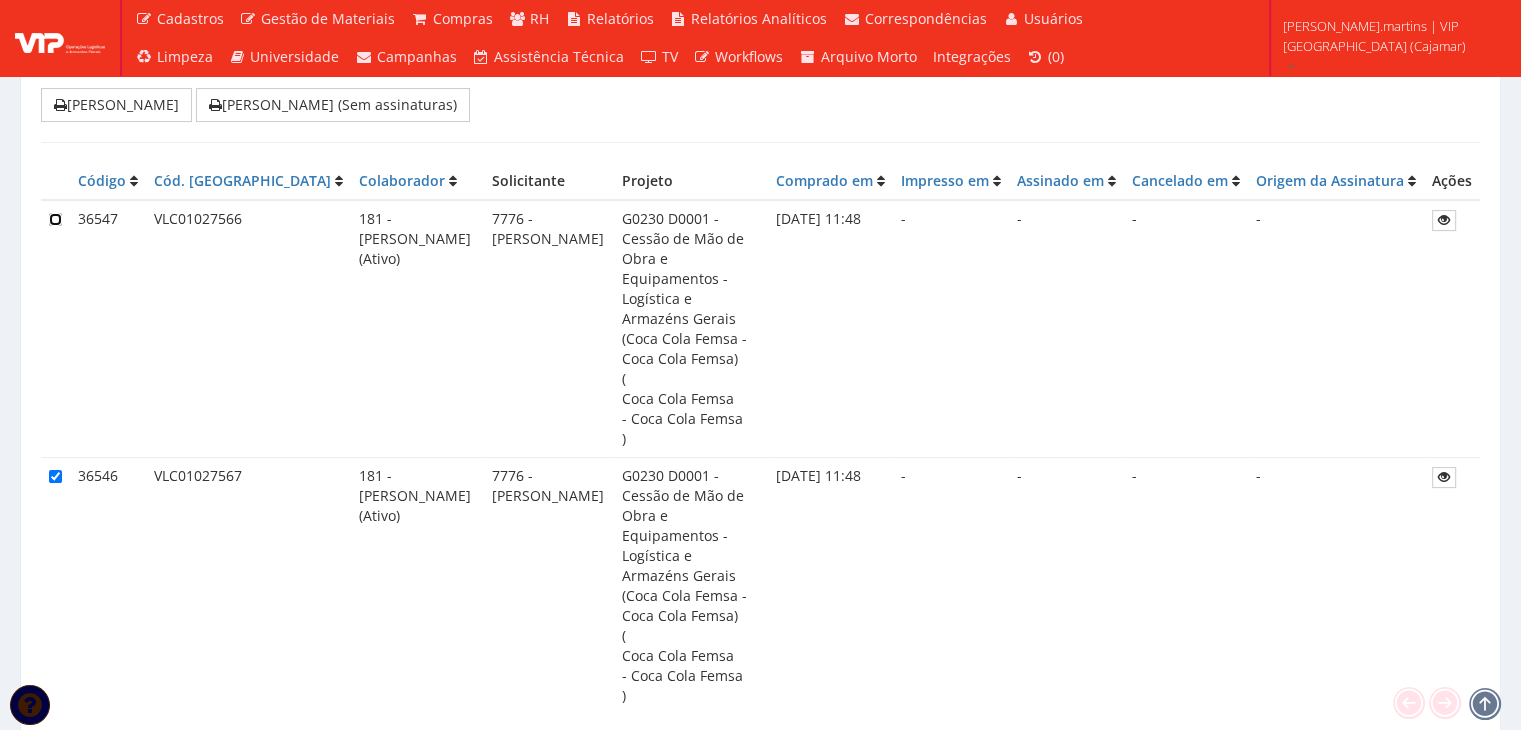 click at bounding box center (55, 219) 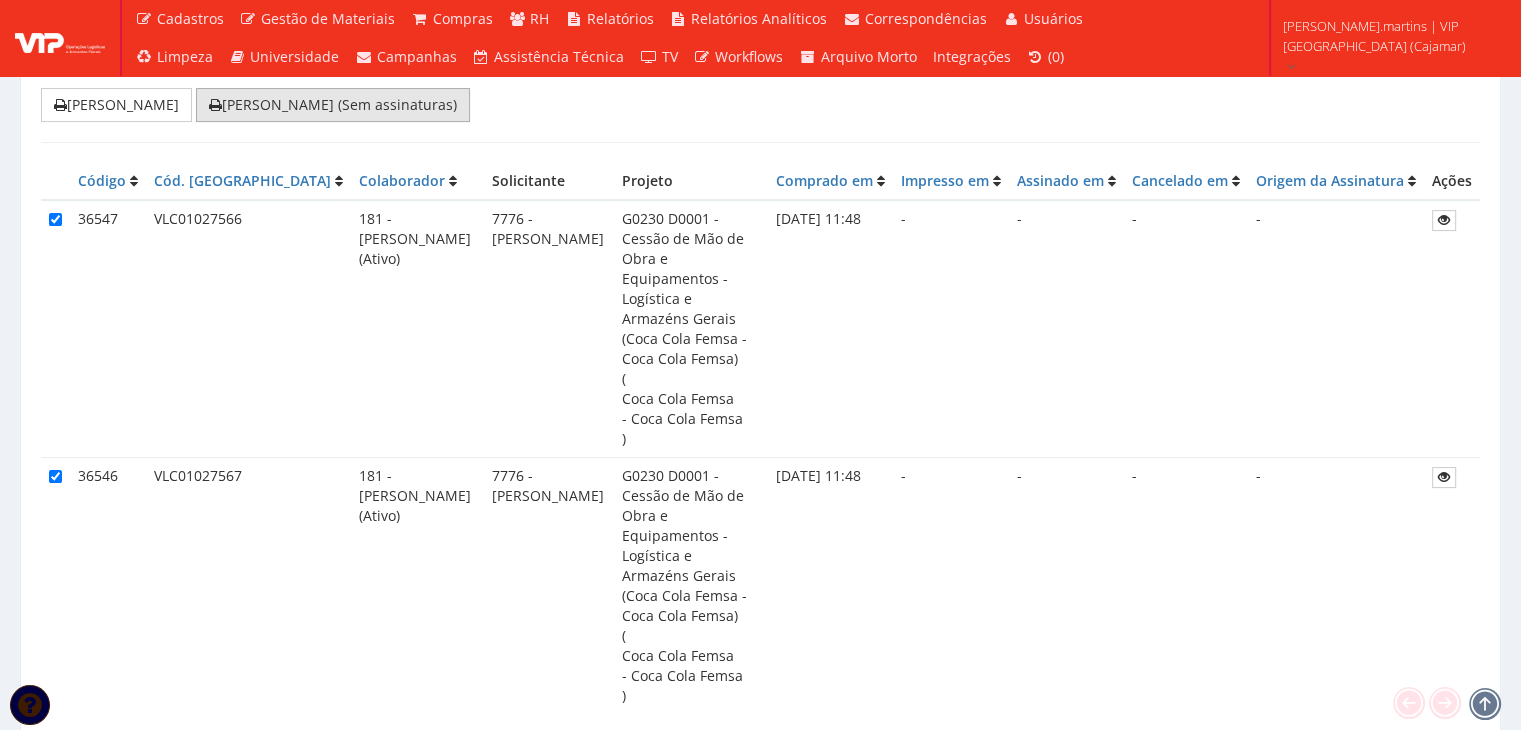 click on "[PERSON_NAME] (Sem assinaturas)" at bounding box center [333, 105] 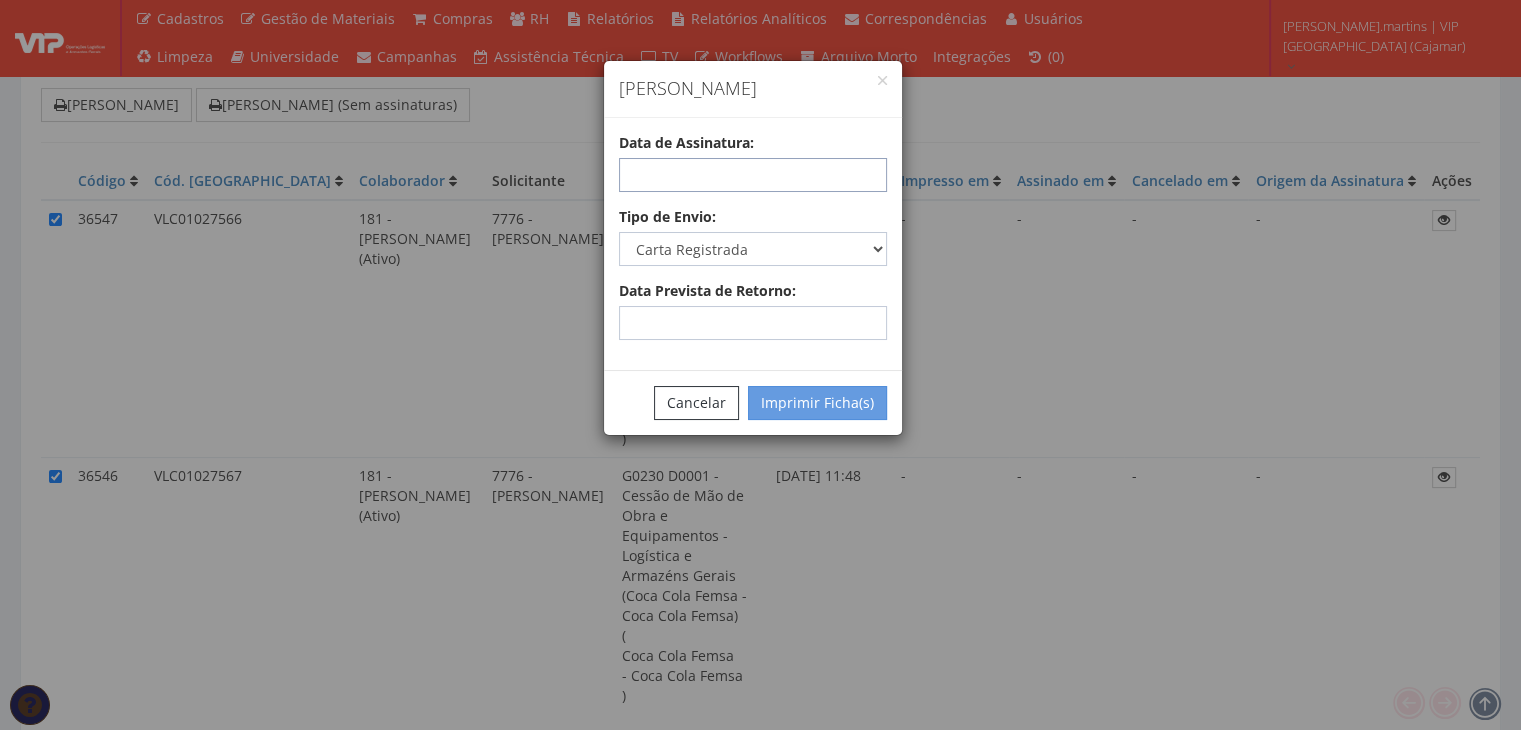 click at bounding box center (753, 175) 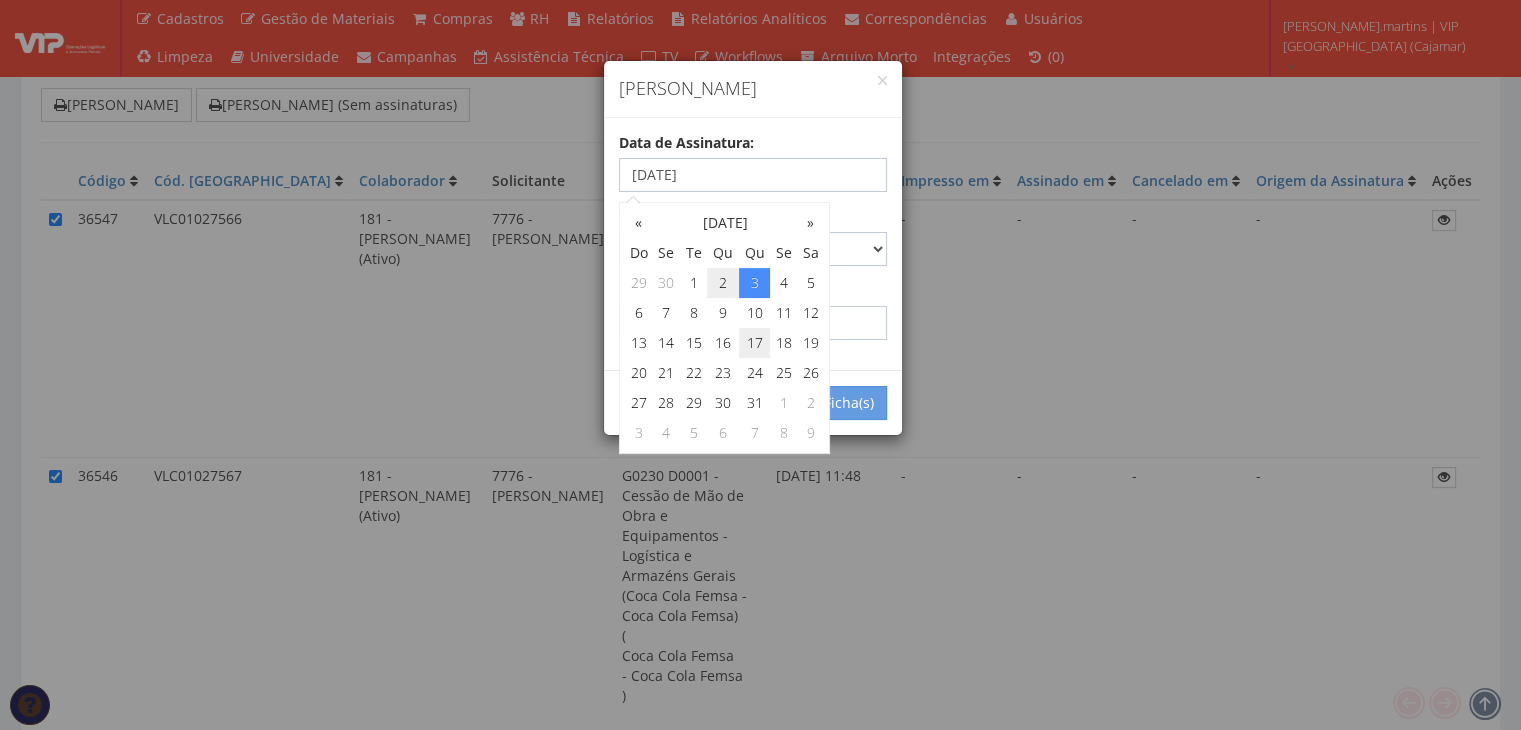 click on "2" at bounding box center (723, 283) 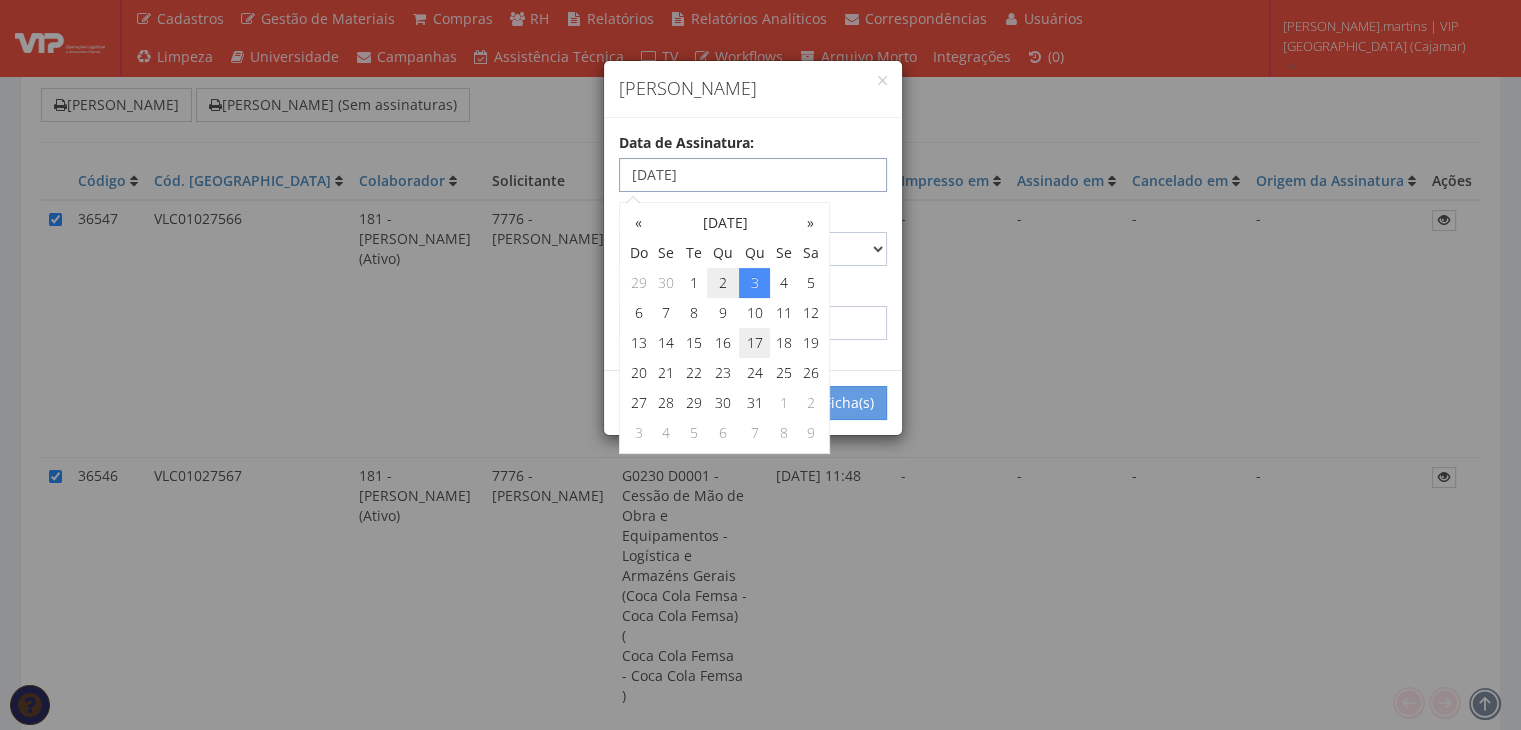 type on "02/07/2025" 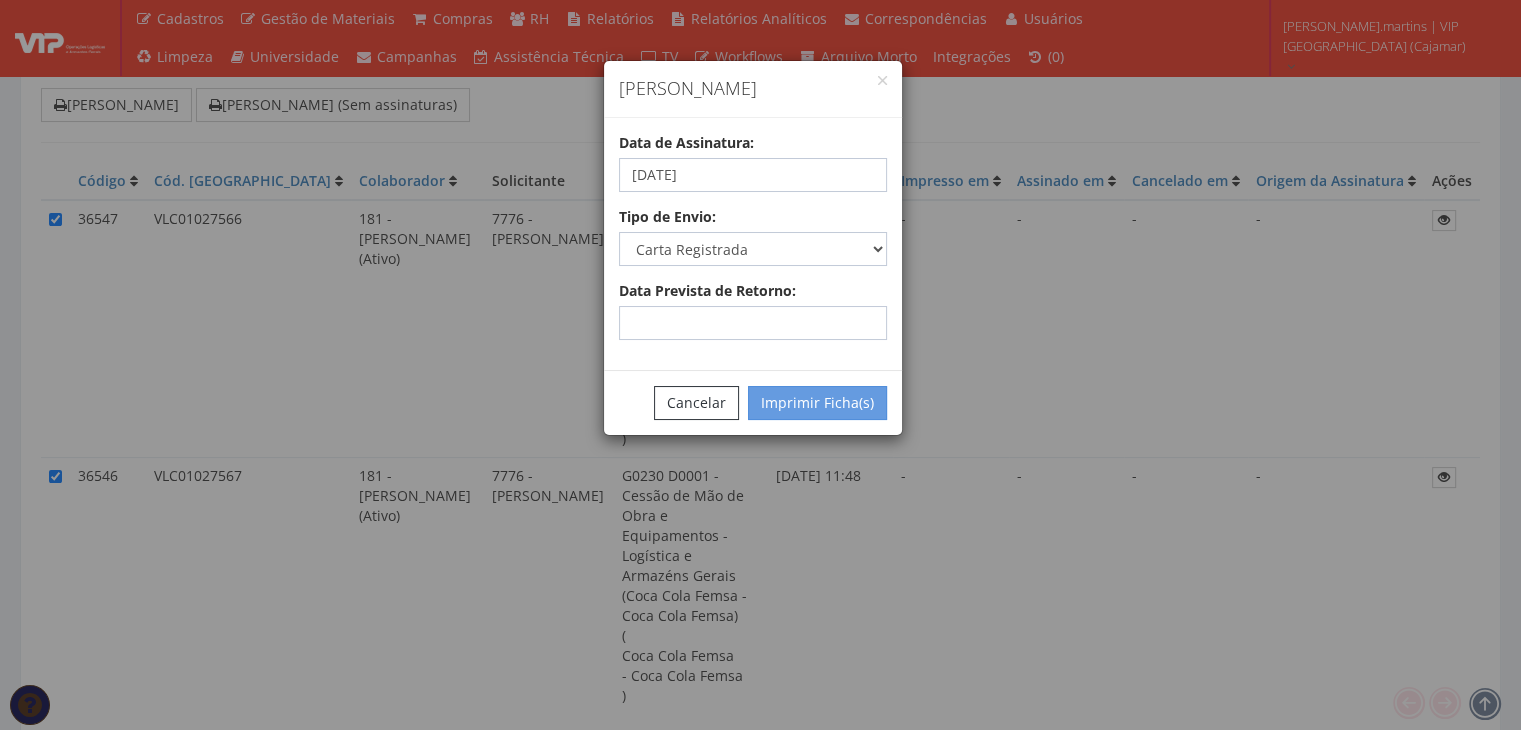 click on "Data Prevista de Retorno:" at bounding box center [753, 310] 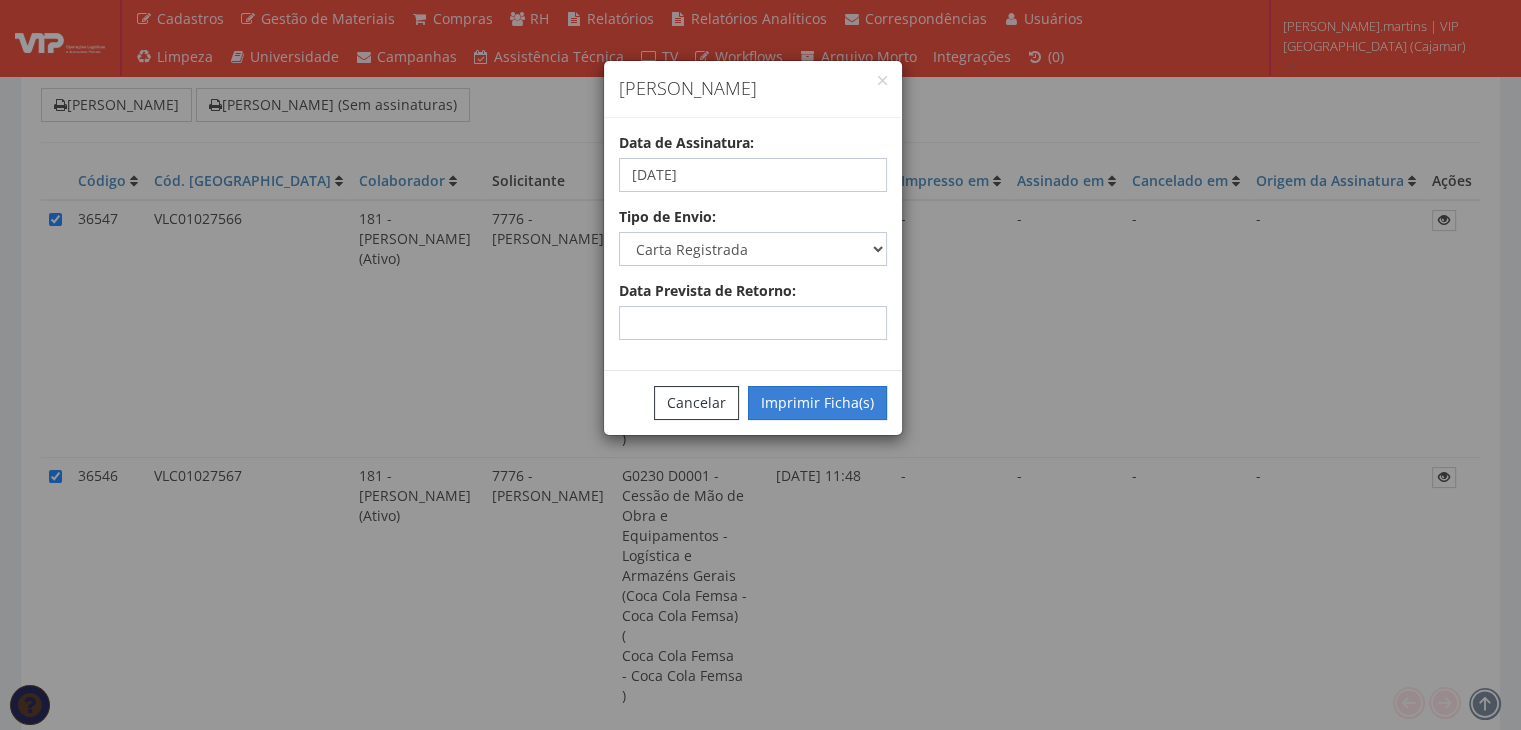click on "Imprimir Ficha(s)" at bounding box center [817, 403] 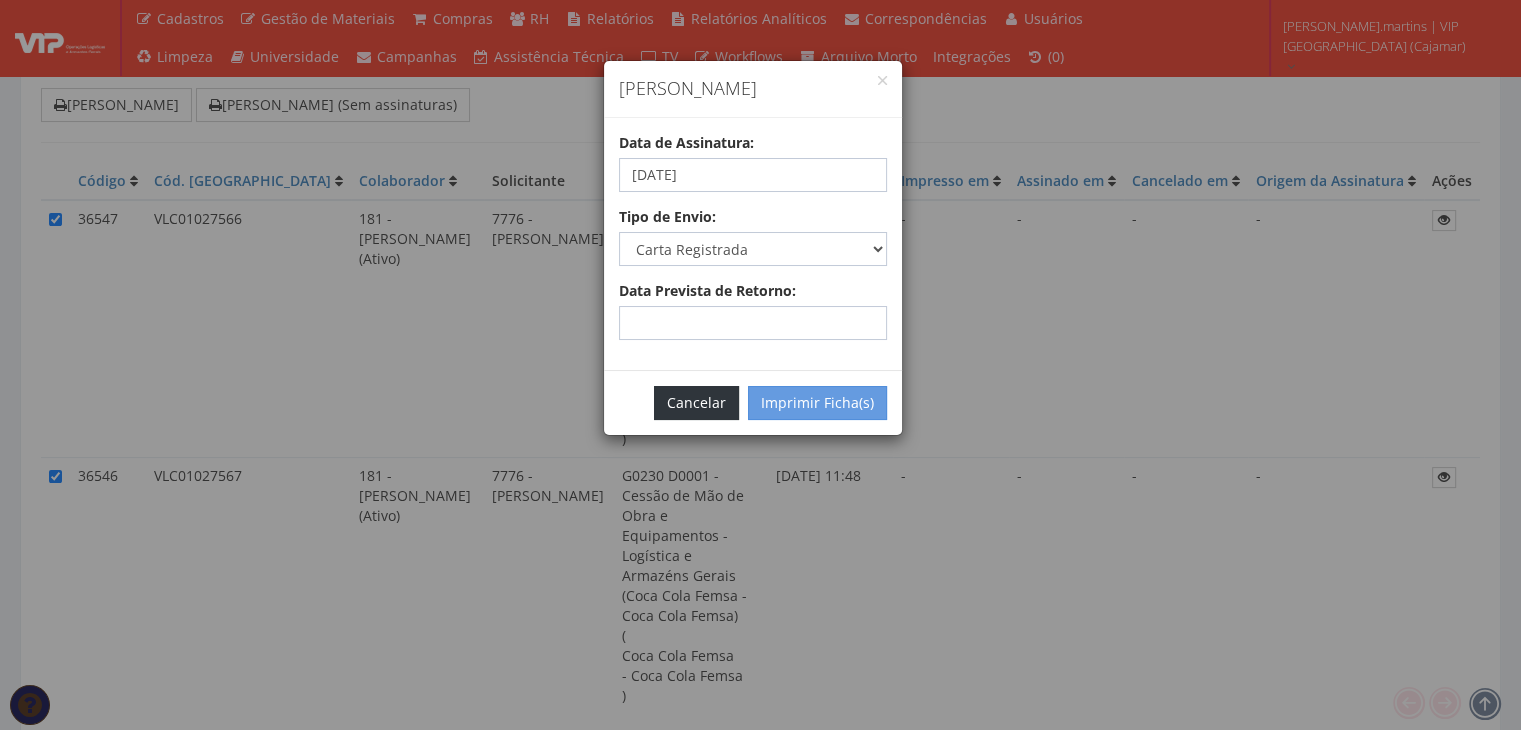 click on "Cancelar" at bounding box center [696, 403] 